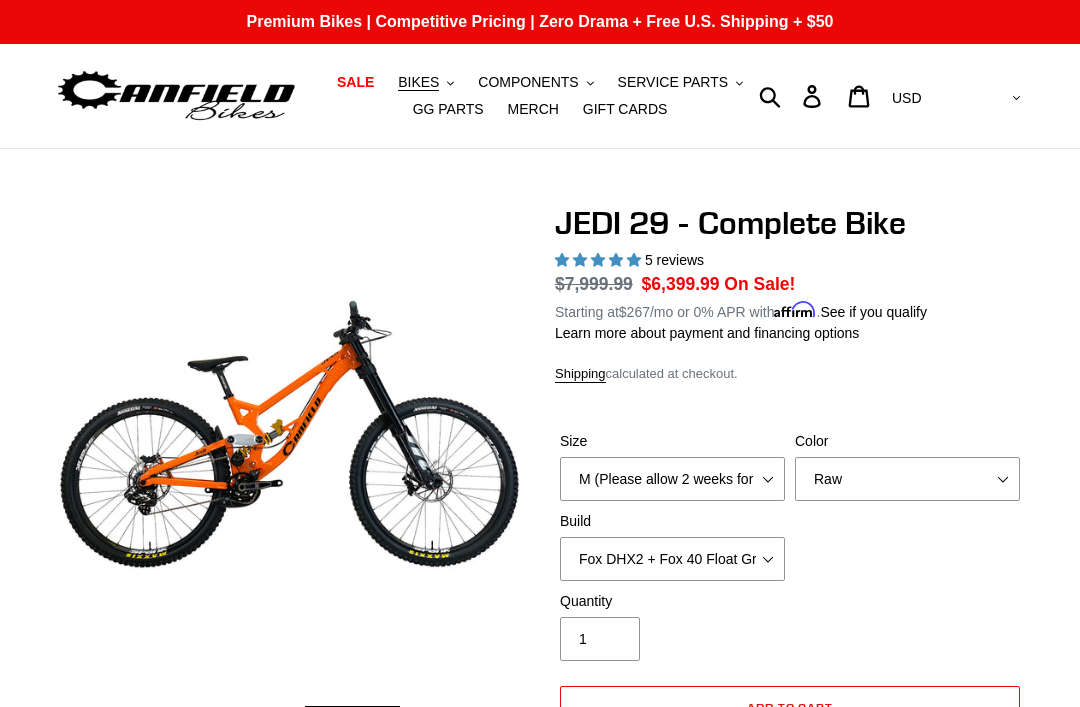 select on "Raw" 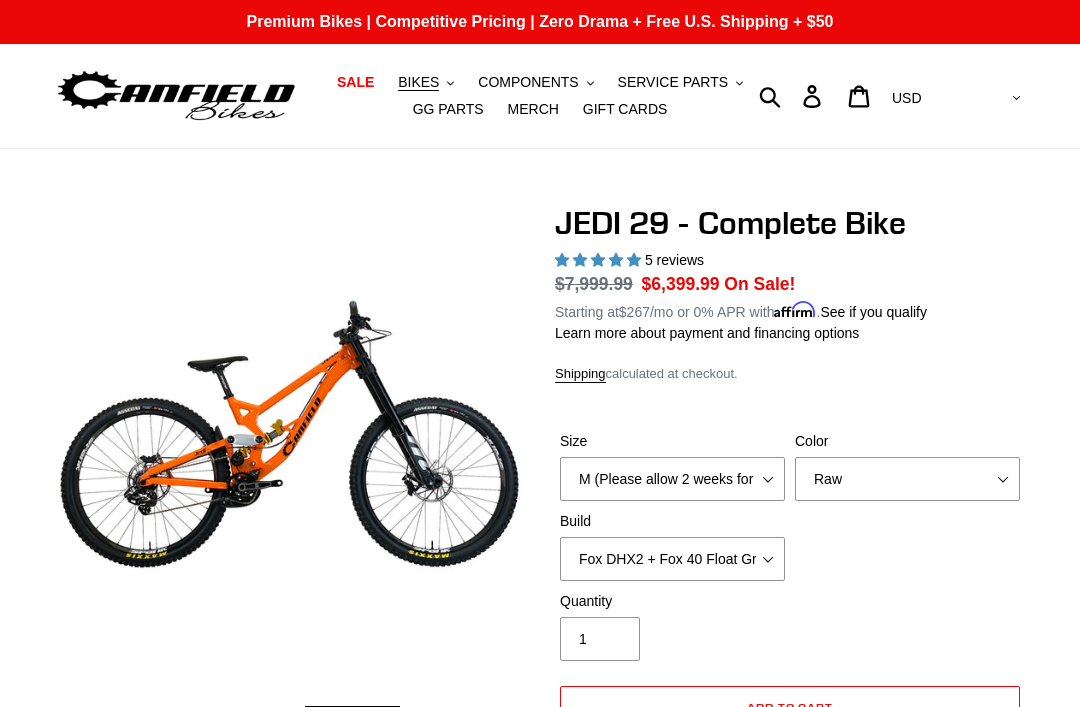 scroll, scrollTop: 127, scrollLeft: 0, axis: vertical 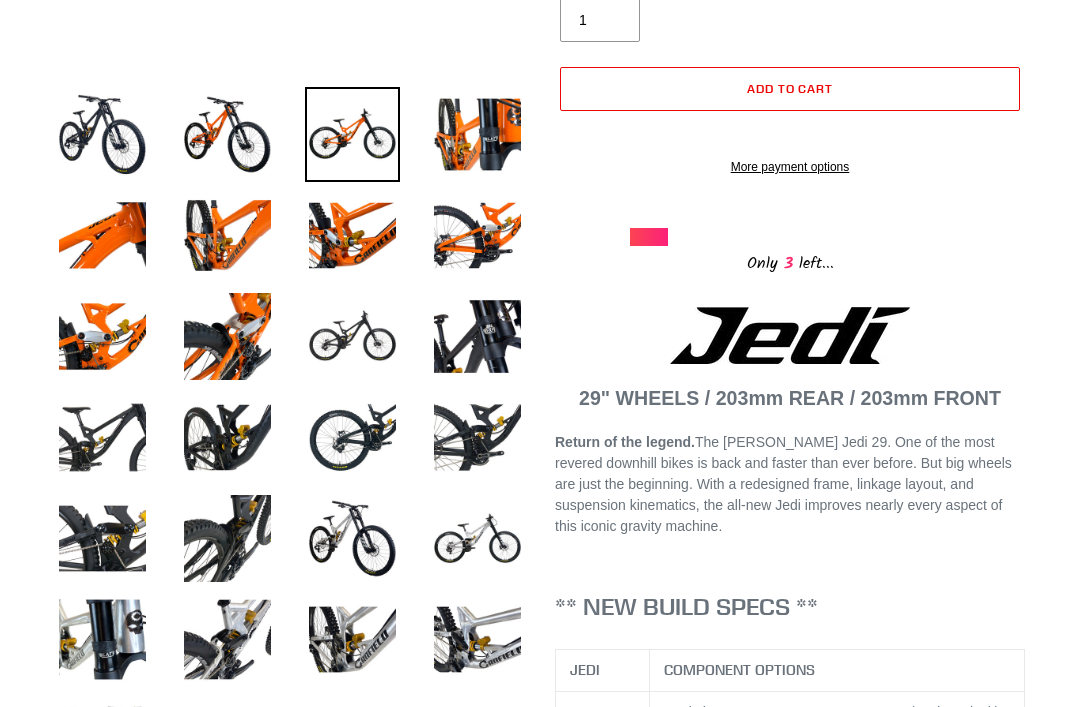 click at bounding box center [477, 538] 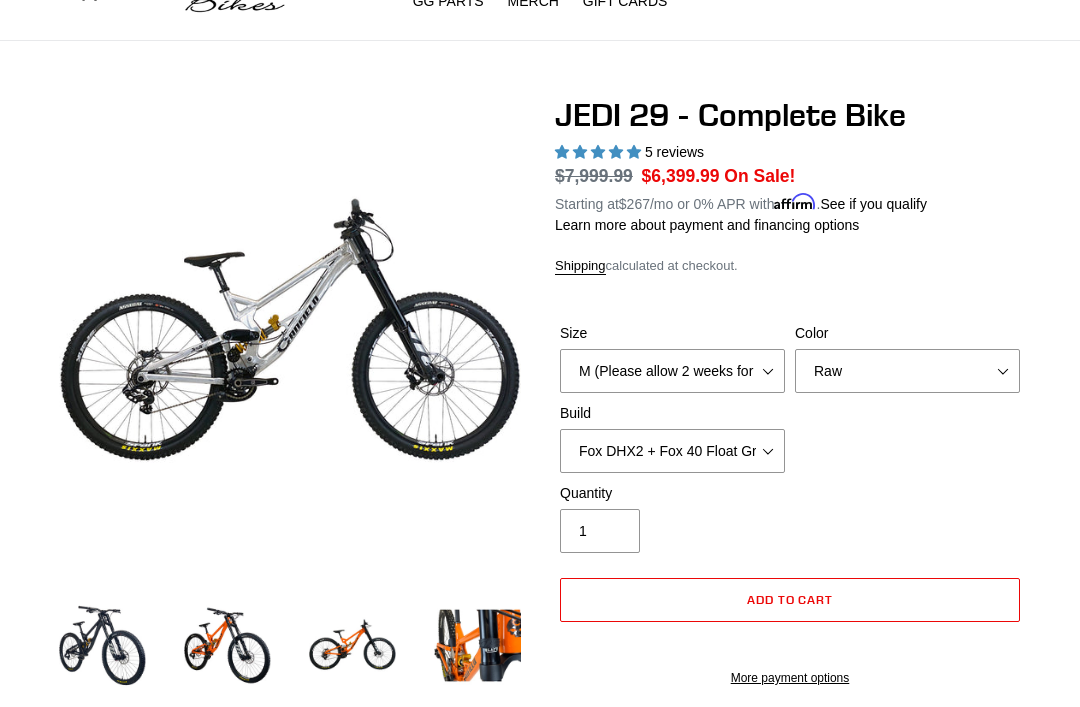 scroll, scrollTop: 0, scrollLeft: 0, axis: both 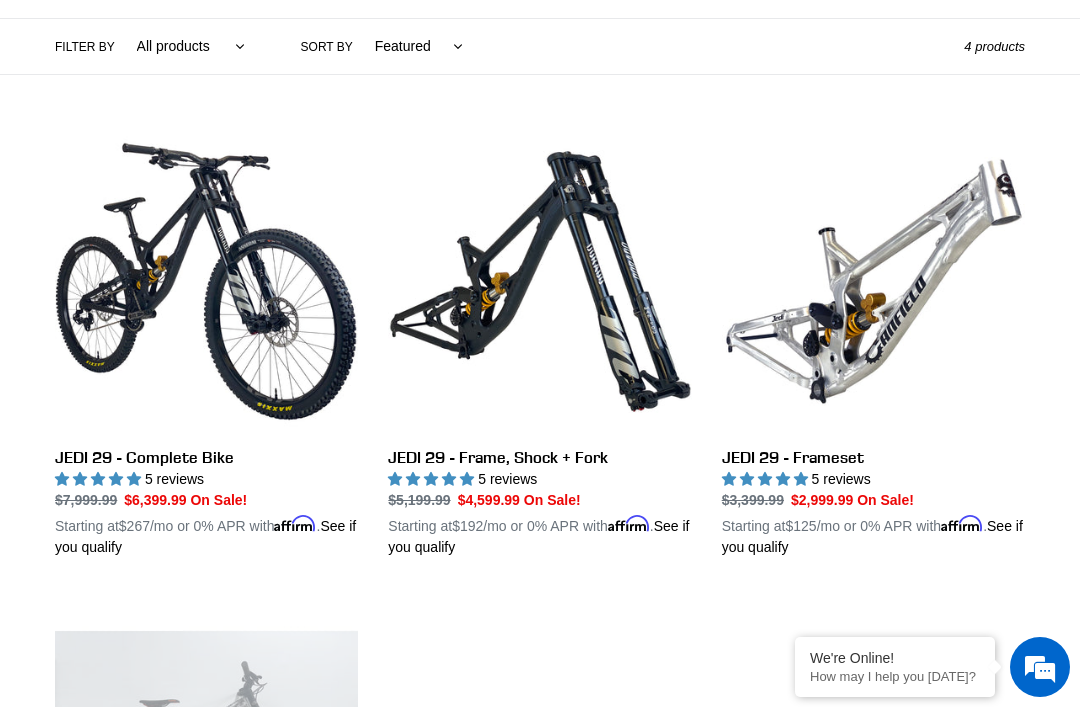 click on "JEDI 29 - Complete Bike" at bounding box center [206, 344] 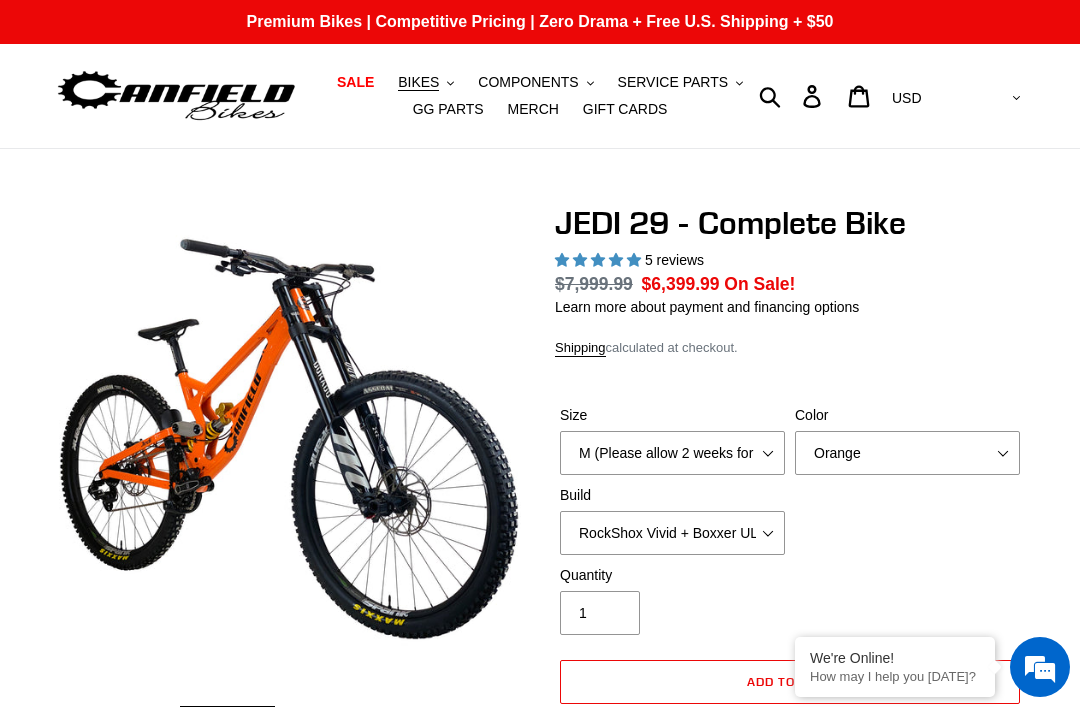 select on "highest-rating" 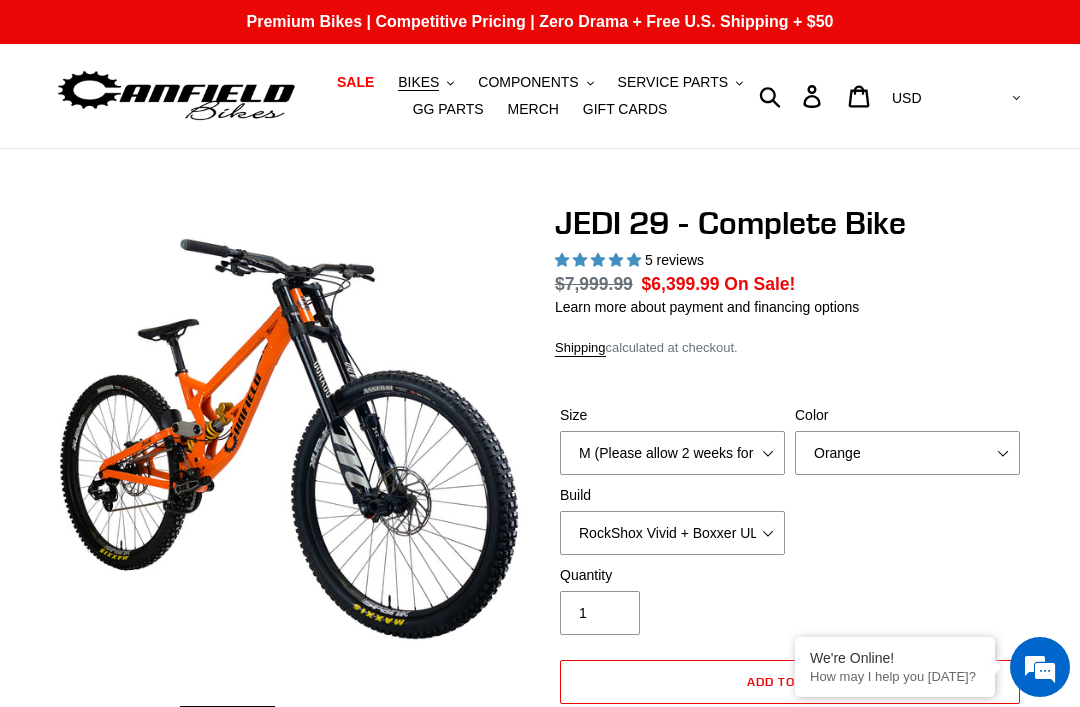 scroll, scrollTop: 0, scrollLeft: 0, axis: both 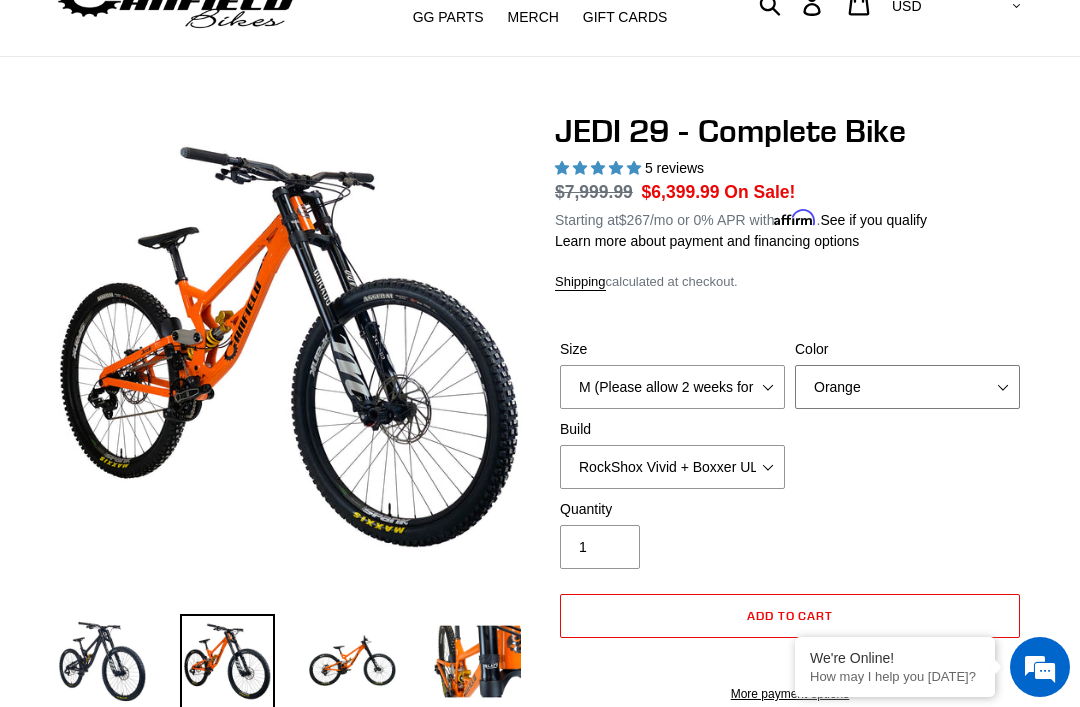 click on "Orange
Stealth Black
Raw" at bounding box center (907, 387) 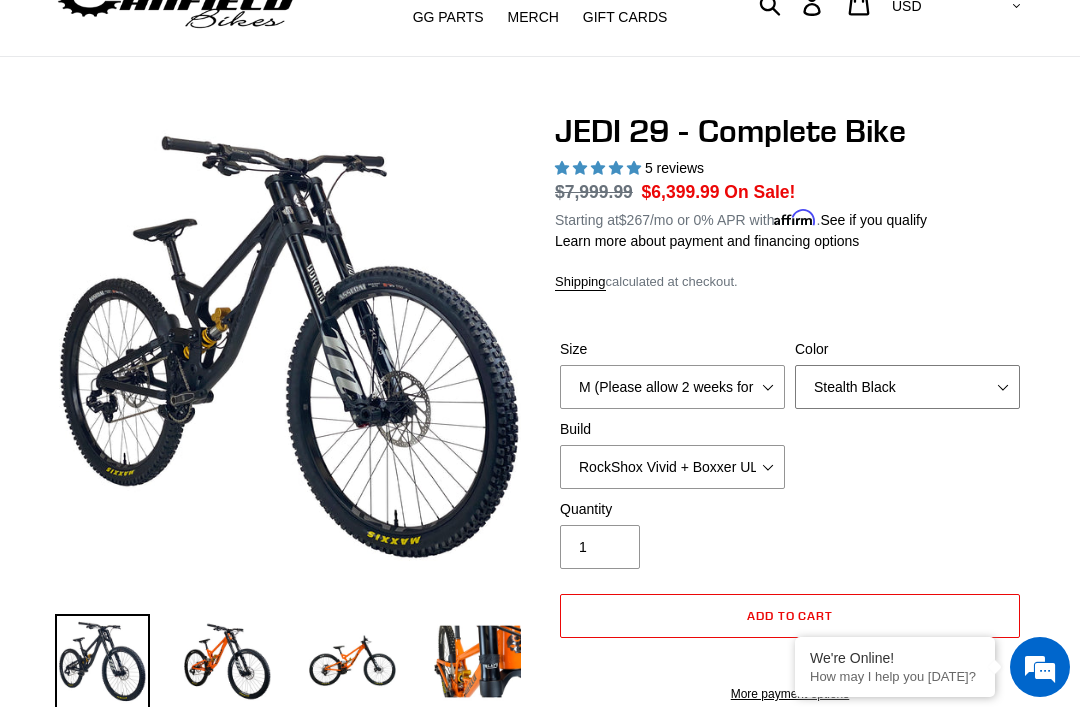 click on "Orange
Stealth Black
Raw" at bounding box center (907, 387) 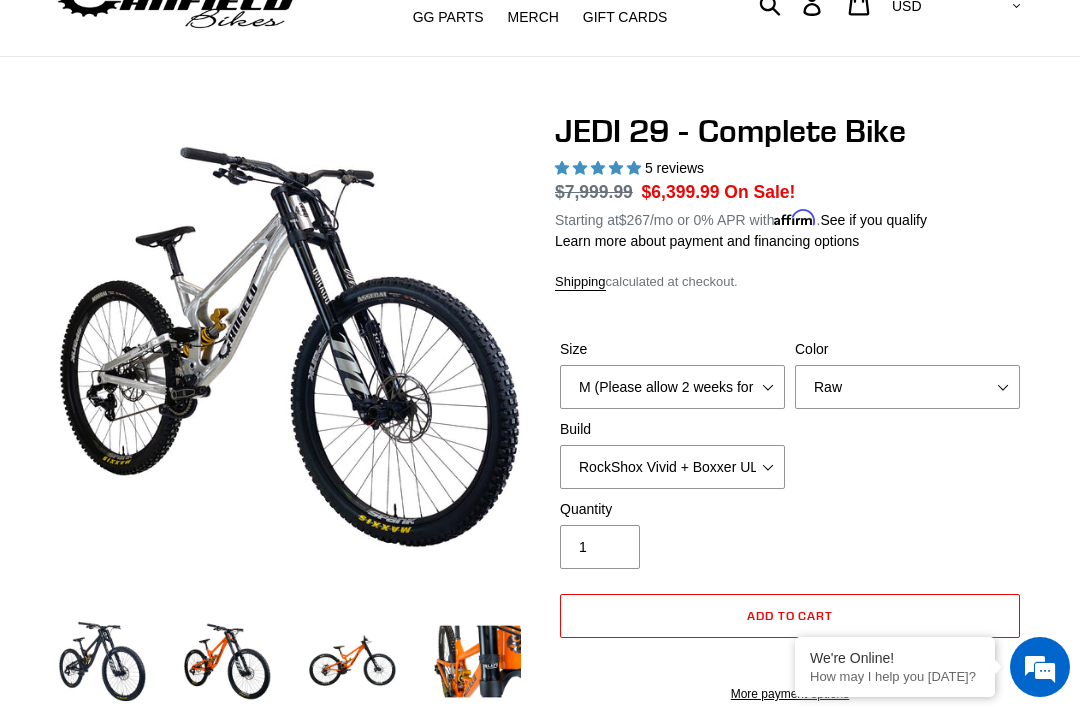 click on "Color" at bounding box center [907, 349] 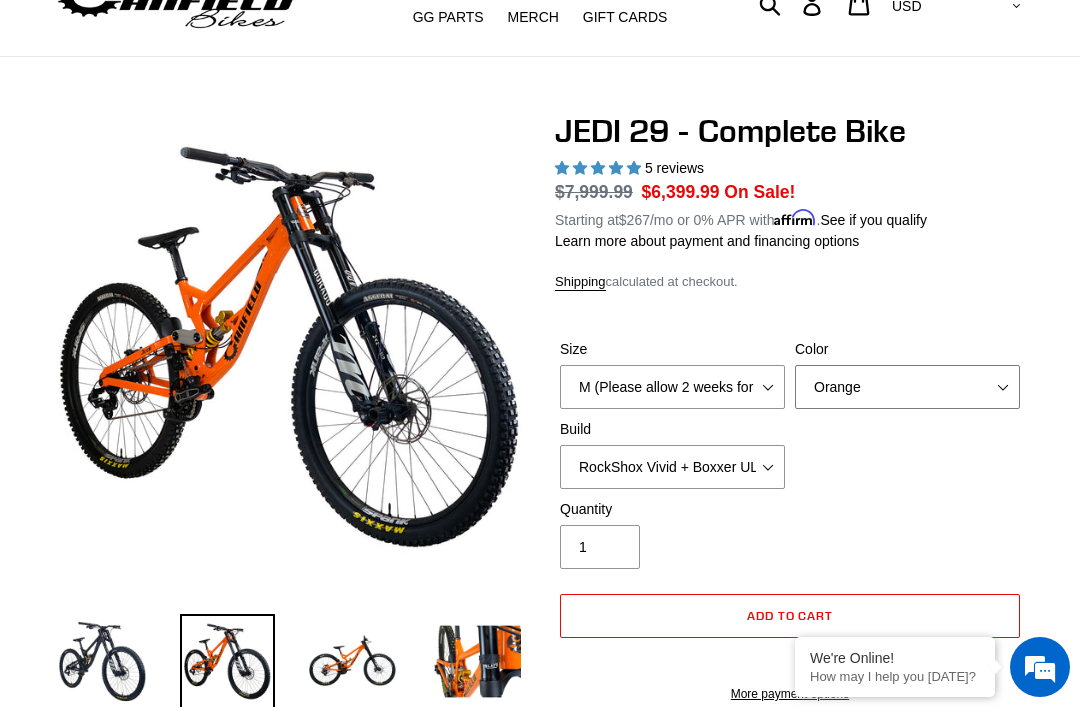 click on "Orange
Stealth Black
Raw" at bounding box center [907, 387] 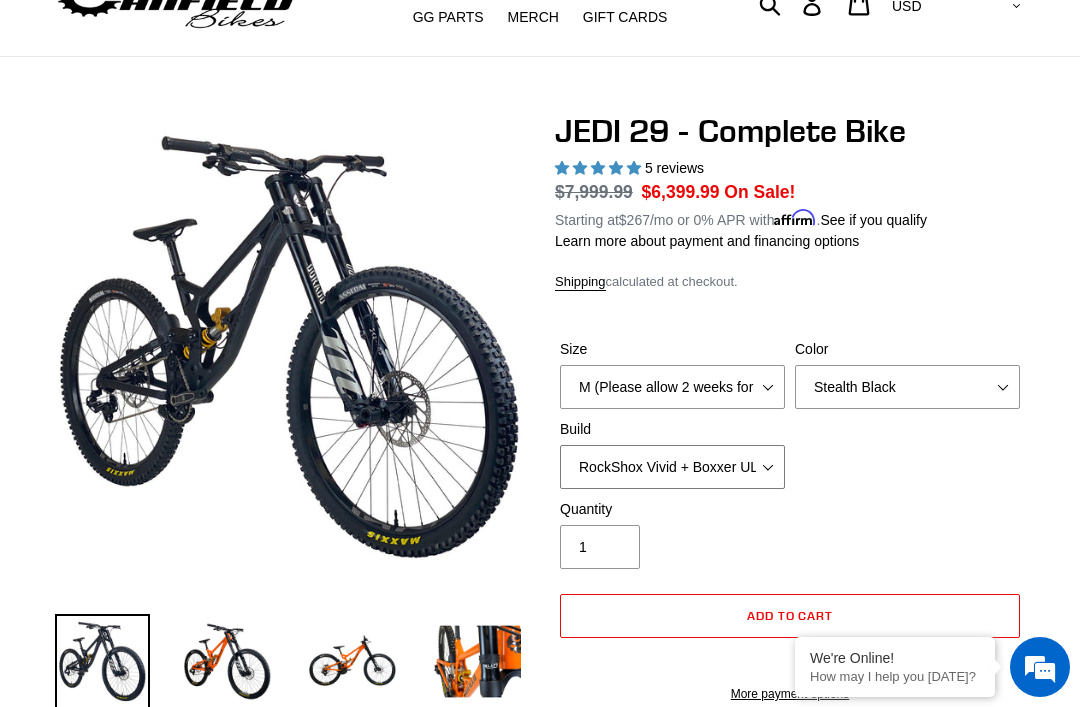 click on "RockShox Vivid + Boxxer ULT RC2 C3 200 + SRAM XO
RockShox Vivid + Boxxer ULT RC2 C3 200 + Shimano
Fox DHX2 + Fox 40 Float Grip 2 203 + SRAM XO
Fox DHX2 + Fox 40 Float Grip 2 203 + Shimano
EXT eStoria LOK V3 + EXT Vaia 200 + SRAM XO
EXT eStoria LOK V3 + EXT Vaia 200 + Shimano" at bounding box center [672, 467] 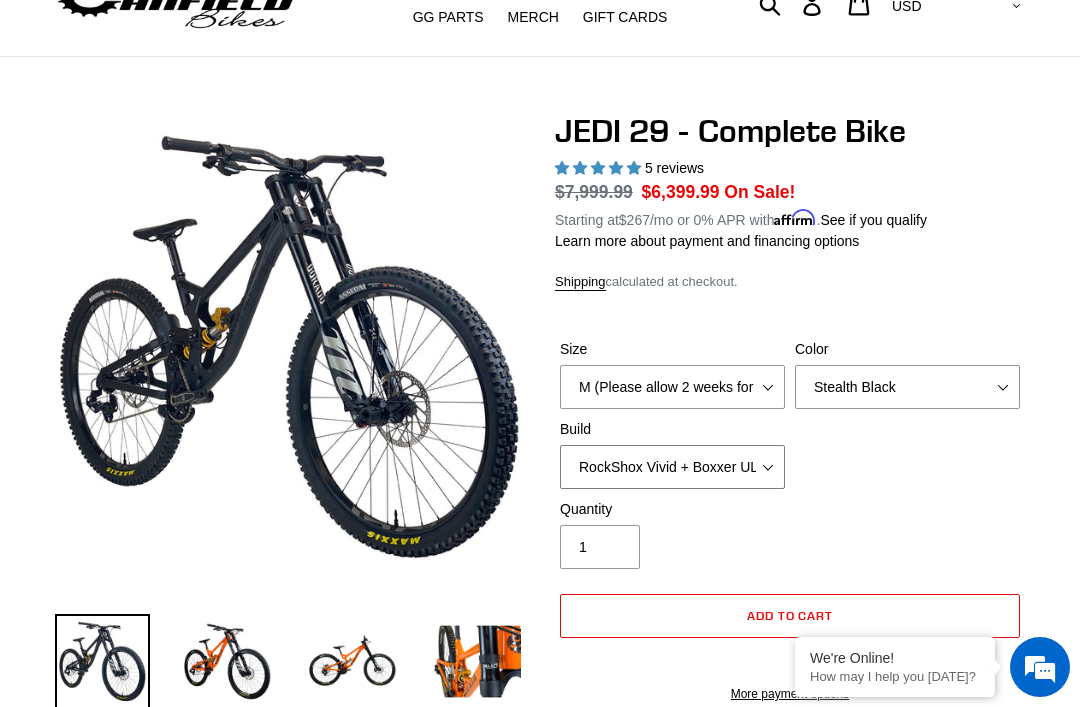click on "RockShox Vivid + Boxxer ULT RC2 C3 200 + SRAM XO
RockShox Vivid + Boxxer ULT RC2 C3 200 + Shimano
Fox DHX2 + Fox 40 Float Grip 2 203 + SRAM XO
Fox DHX2 + Fox 40 Float Grip 2 203 + Shimano
EXT eStoria LOK V3 + EXT Vaia 200 + SRAM XO
EXT eStoria LOK V3 + EXT Vaia 200 + Shimano" at bounding box center [672, 467] 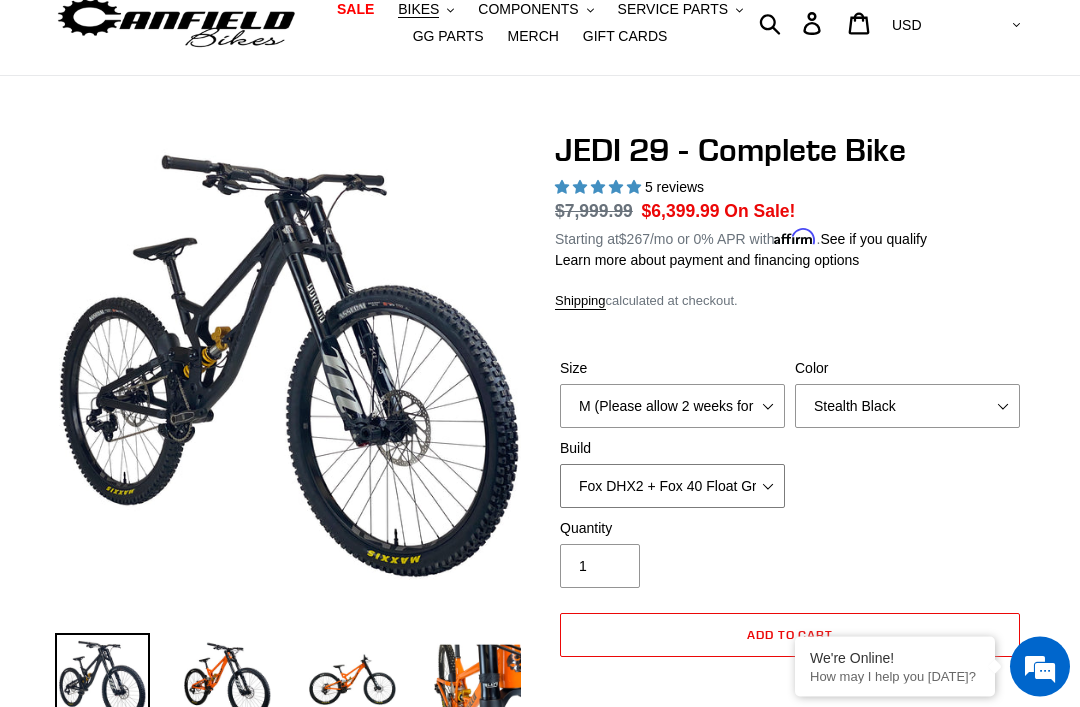 scroll, scrollTop: 0, scrollLeft: 0, axis: both 